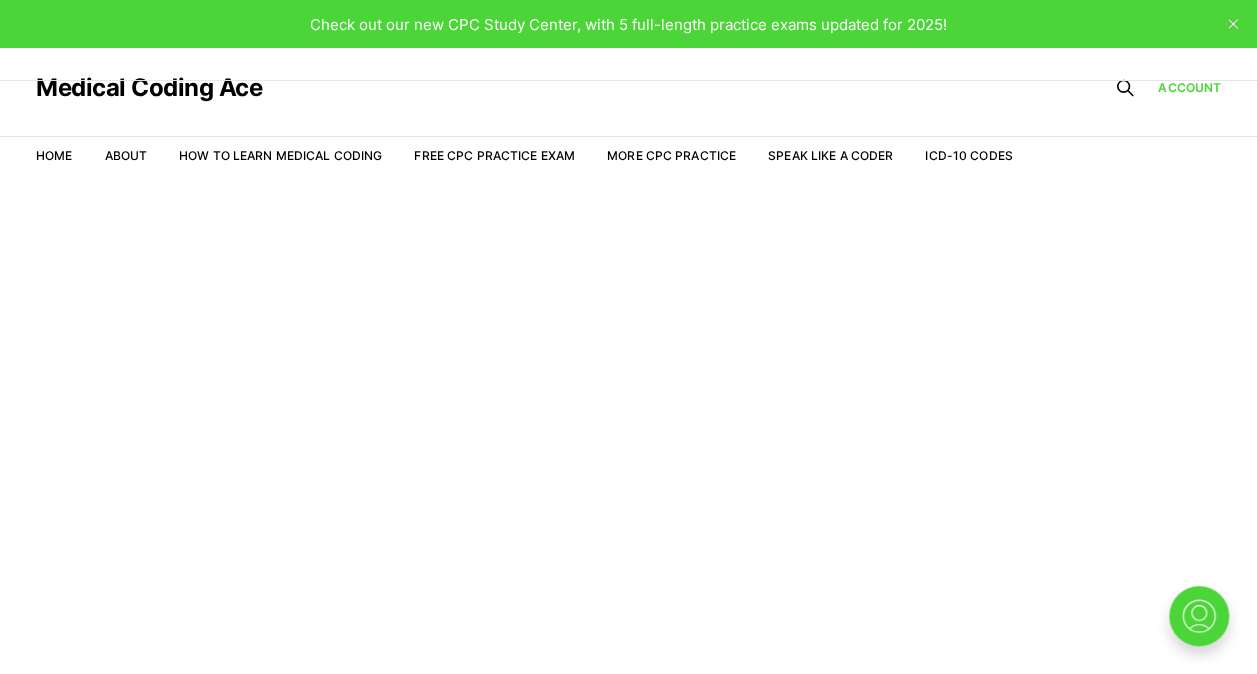 scroll, scrollTop: 0, scrollLeft: 0, axis: both 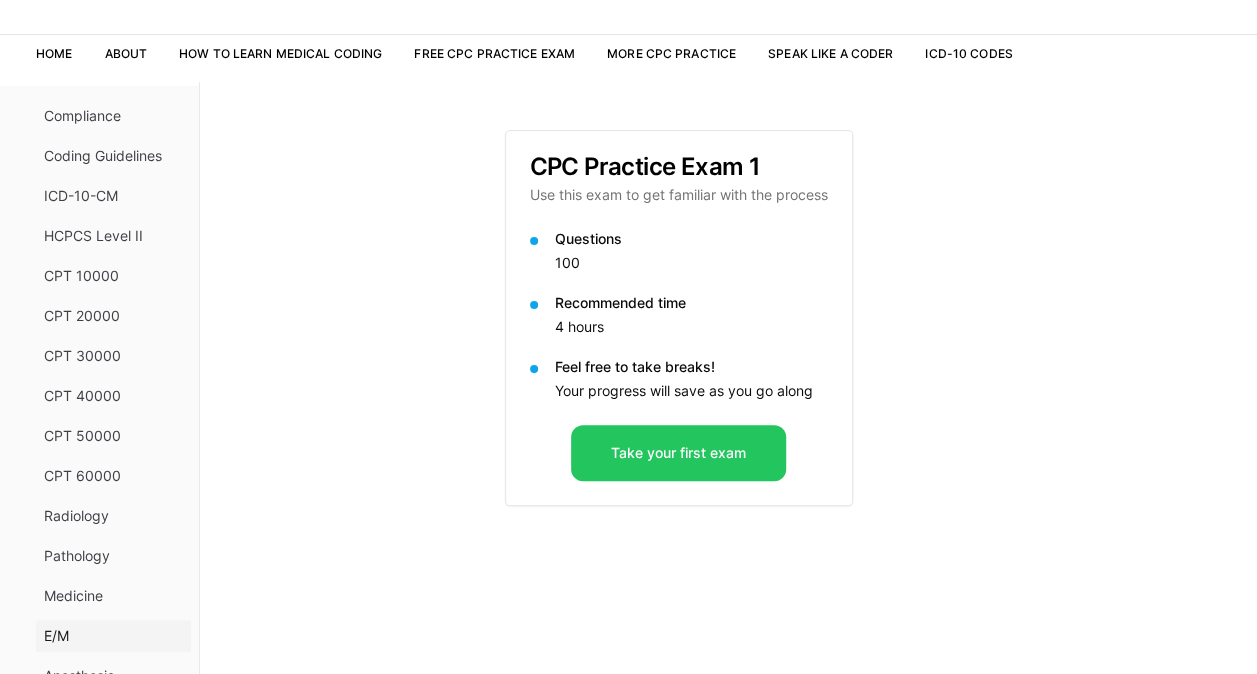 click on "E/M" at bounding box center [113, 636] 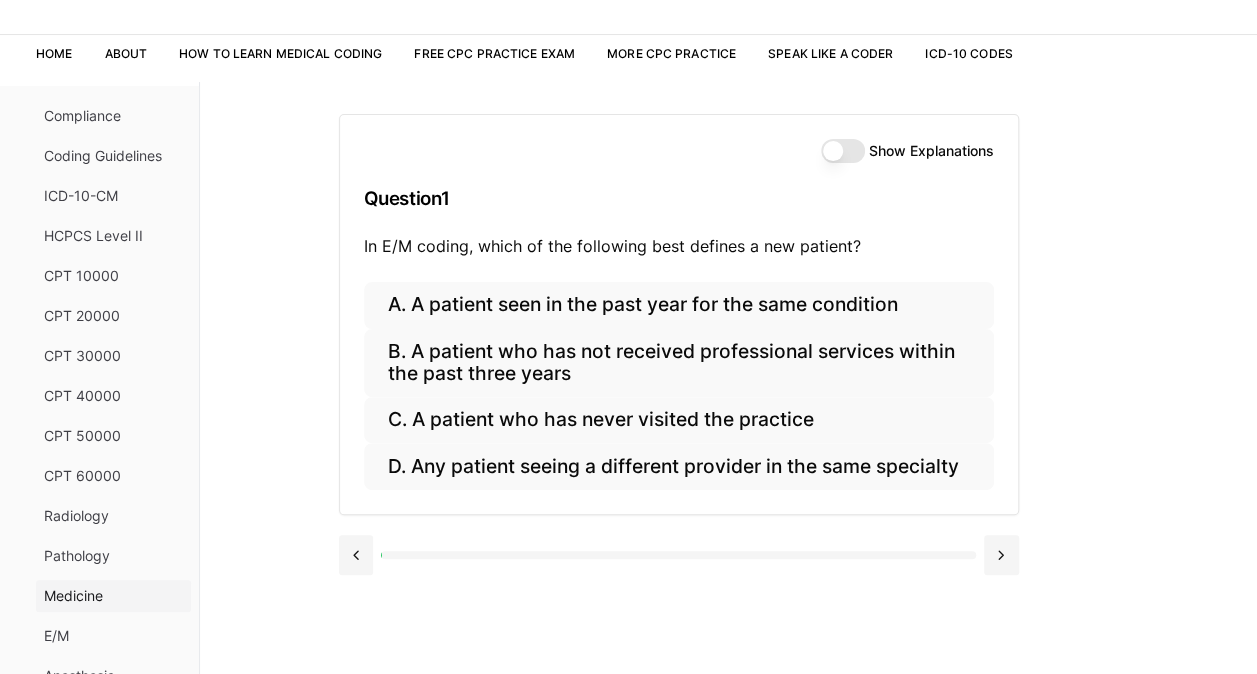click on "Medicine" at bounding box center [113, 596] 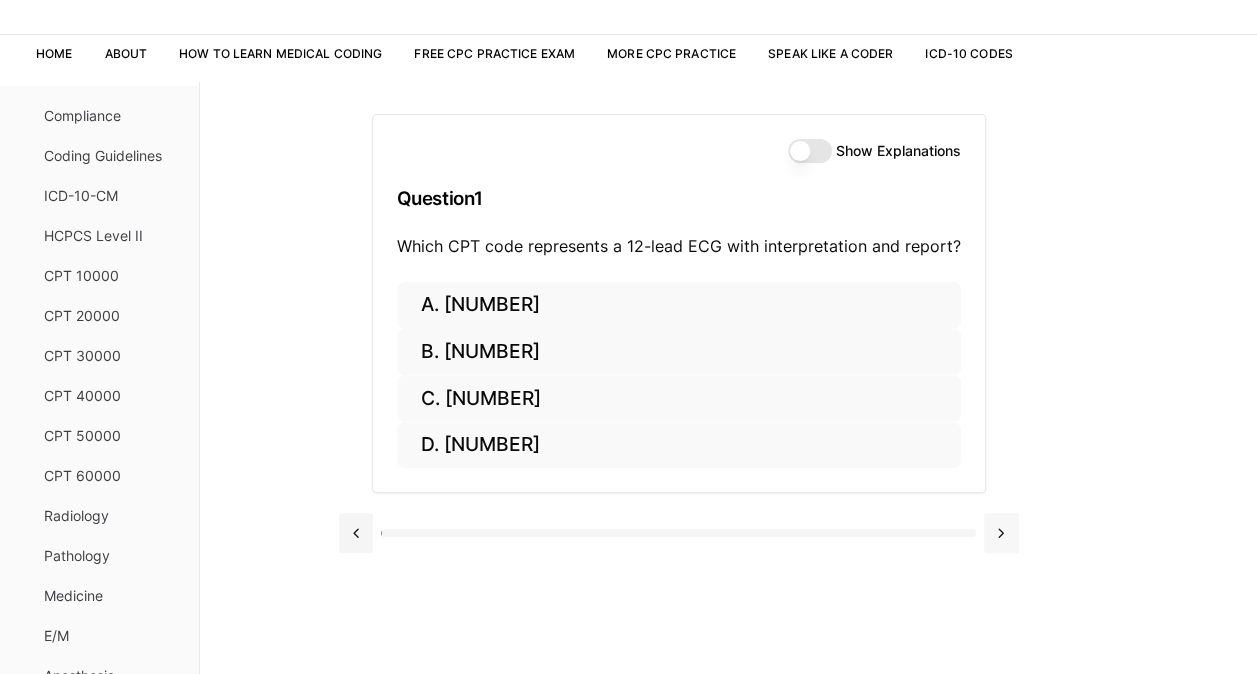 click at bounding box center (1001, 533) 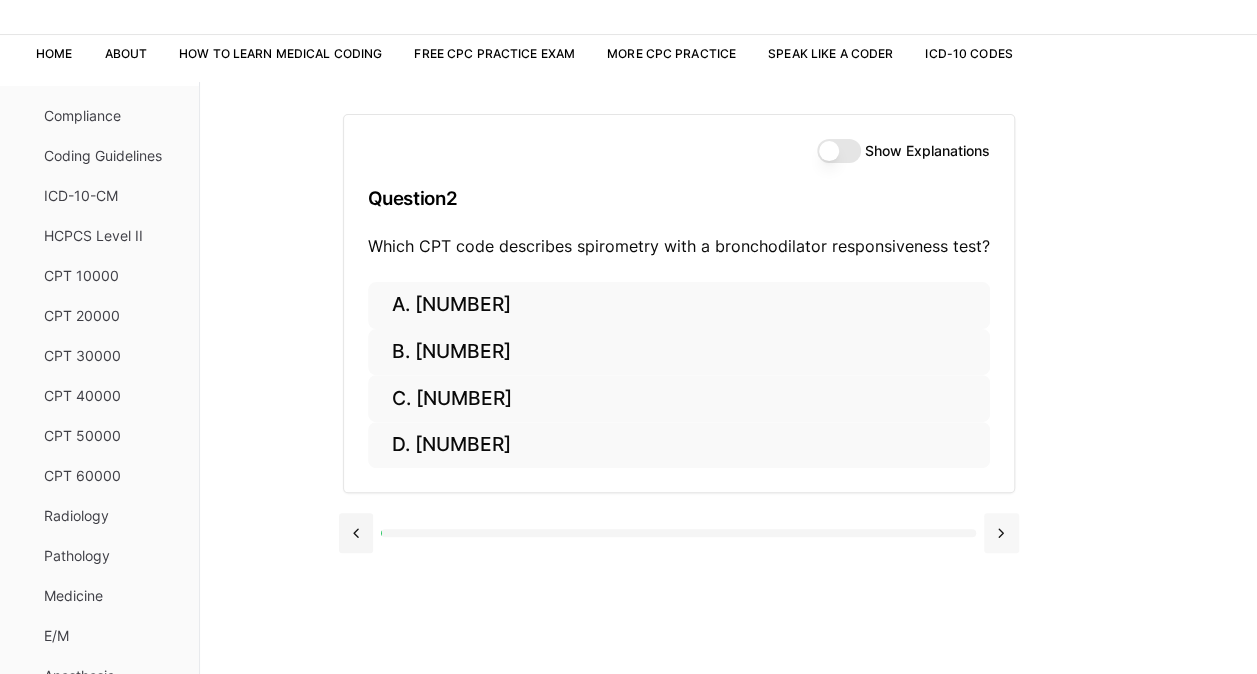 click at bounding box center [1001, 533] 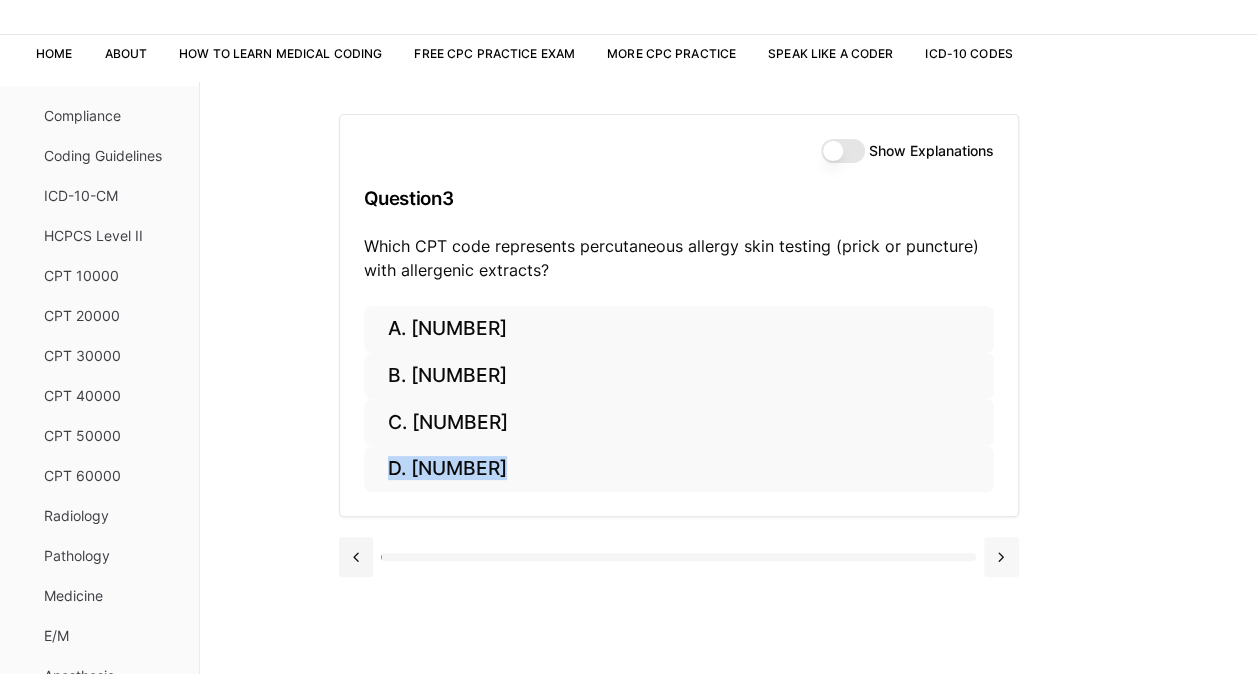 click at bounding box center [679, 555] 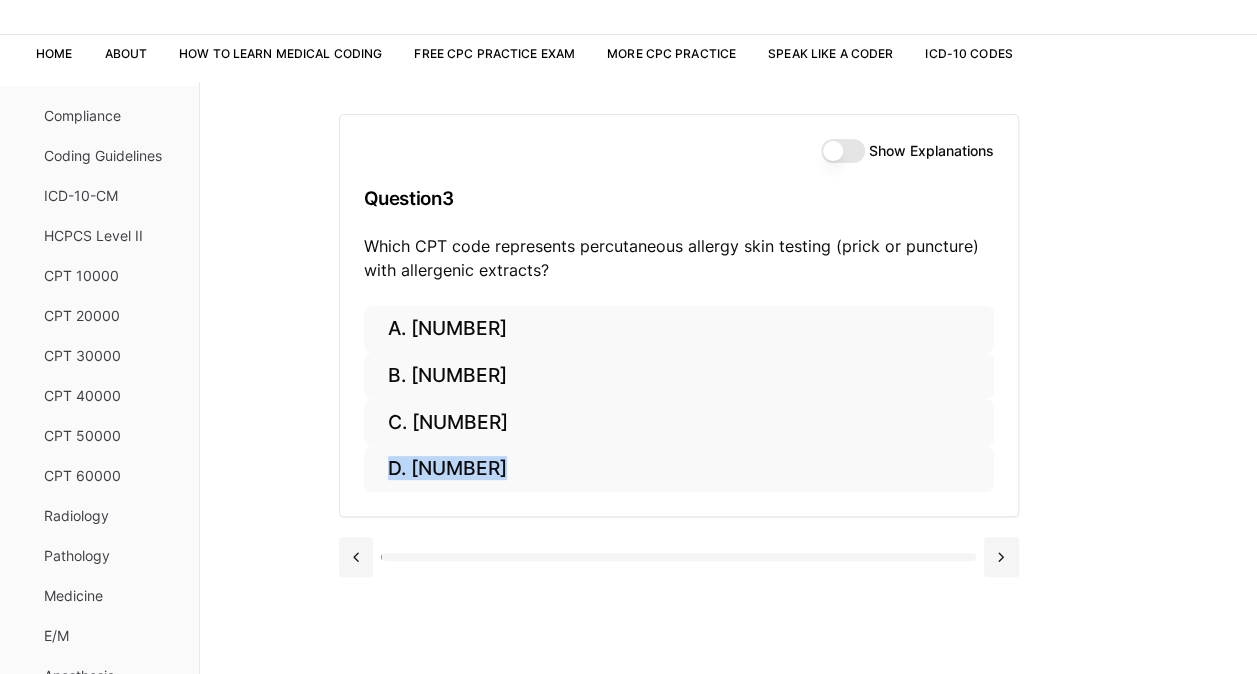 click at bounding box center [679, 555] 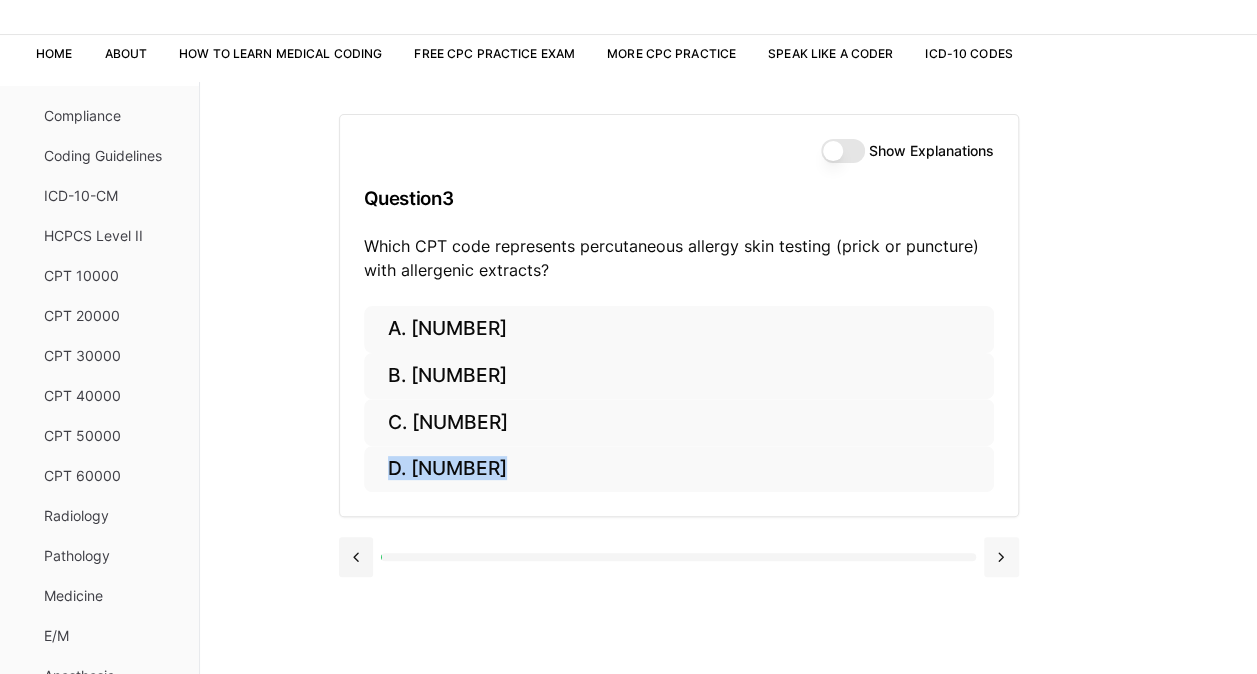 drag, startPoint x: 994, startPoint y: 524, endPoint x: 996, endPoint y: 552, distance: 28.071337 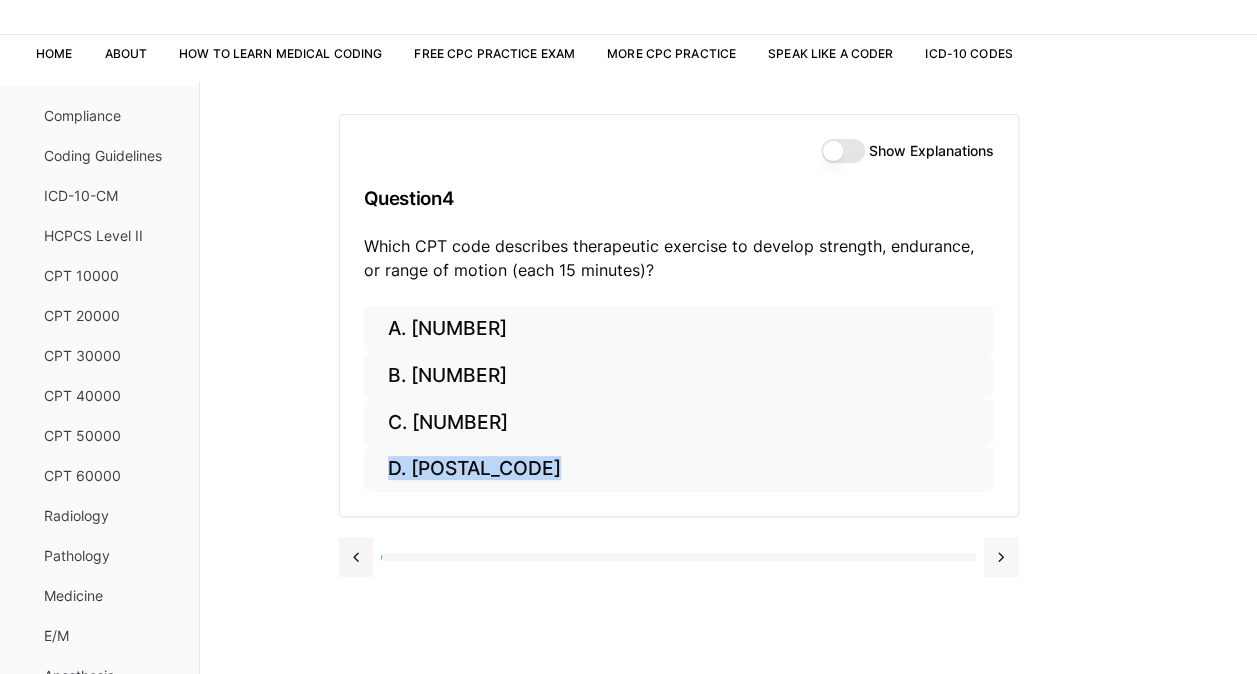 click at bounding box center (1001, 557) 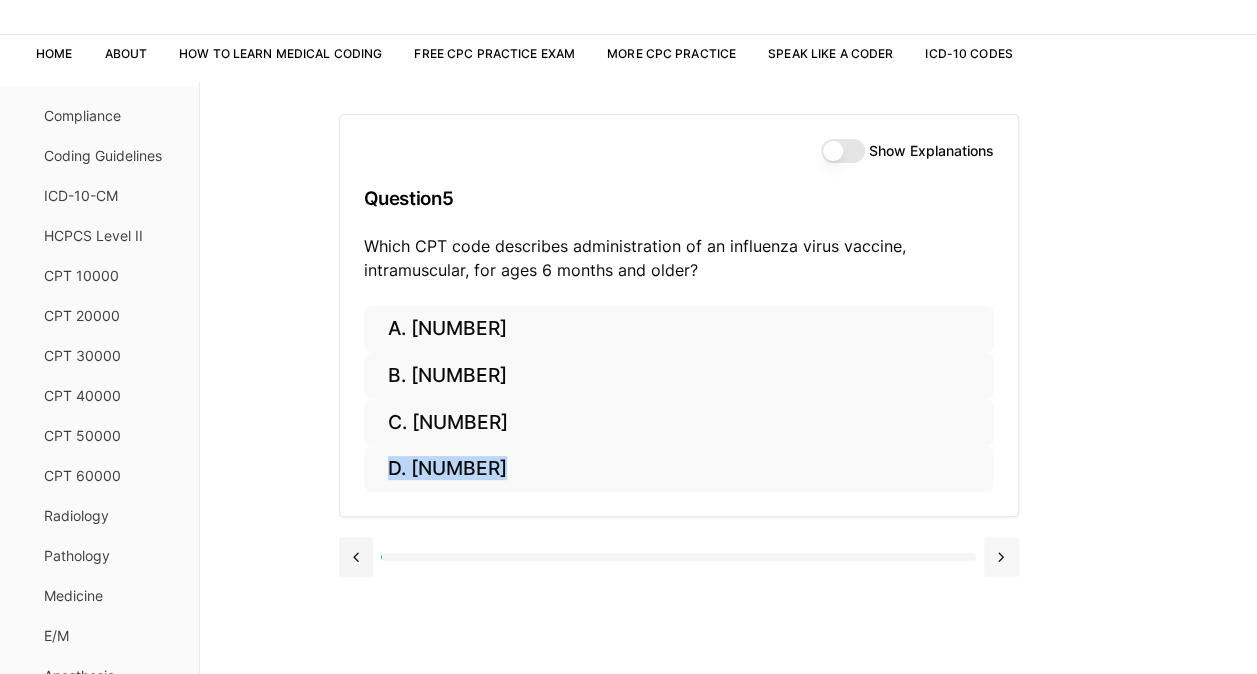 click at bounding box center [1001, 557] 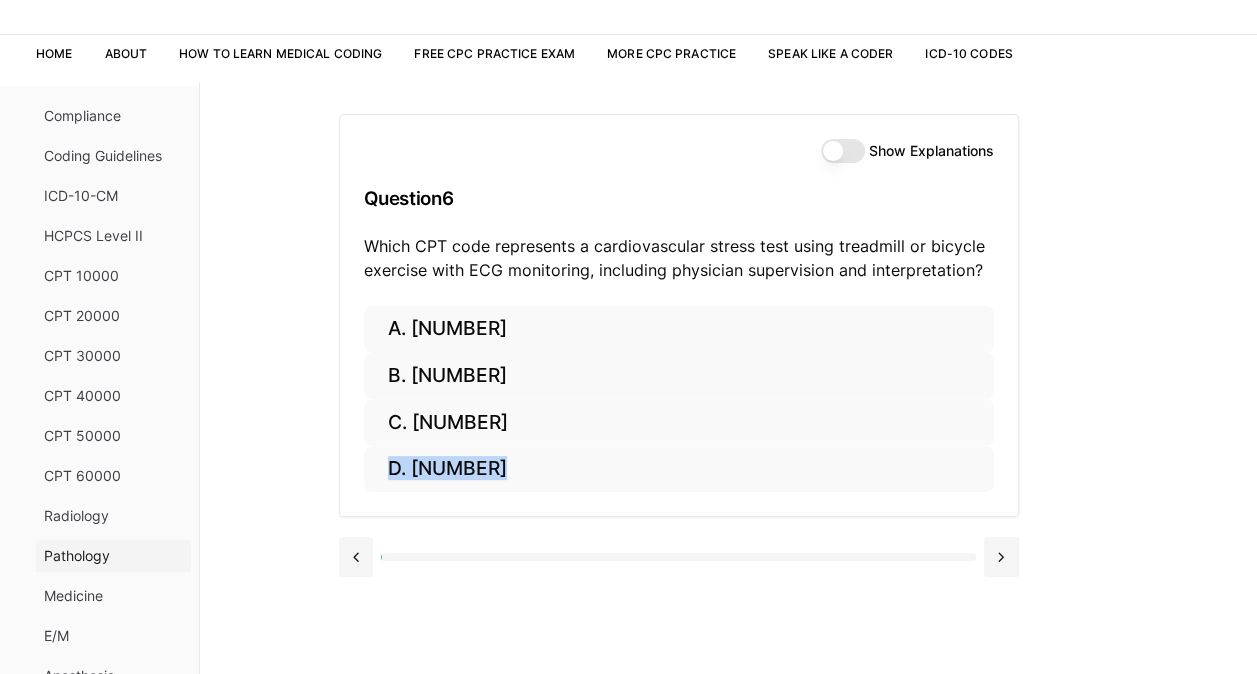 scroll, scrollTop: 164, scrollLeft: 0, axis: vertical 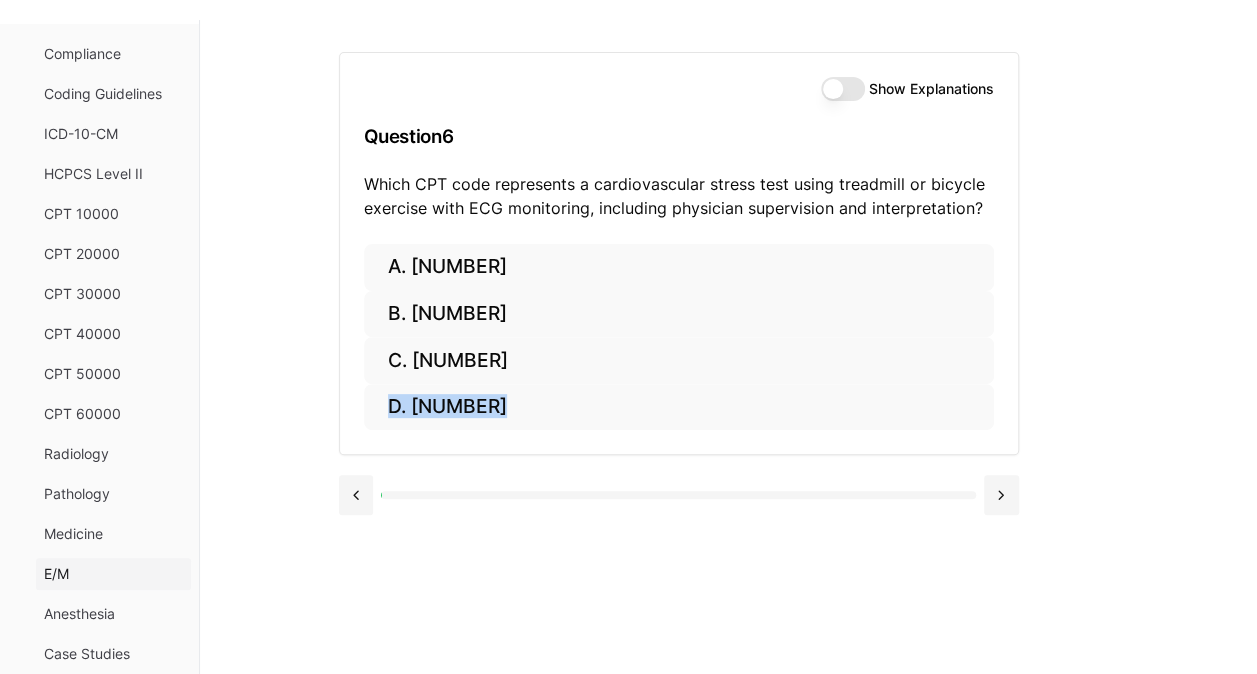 click on "E/M" at bounding box center (113, 574) 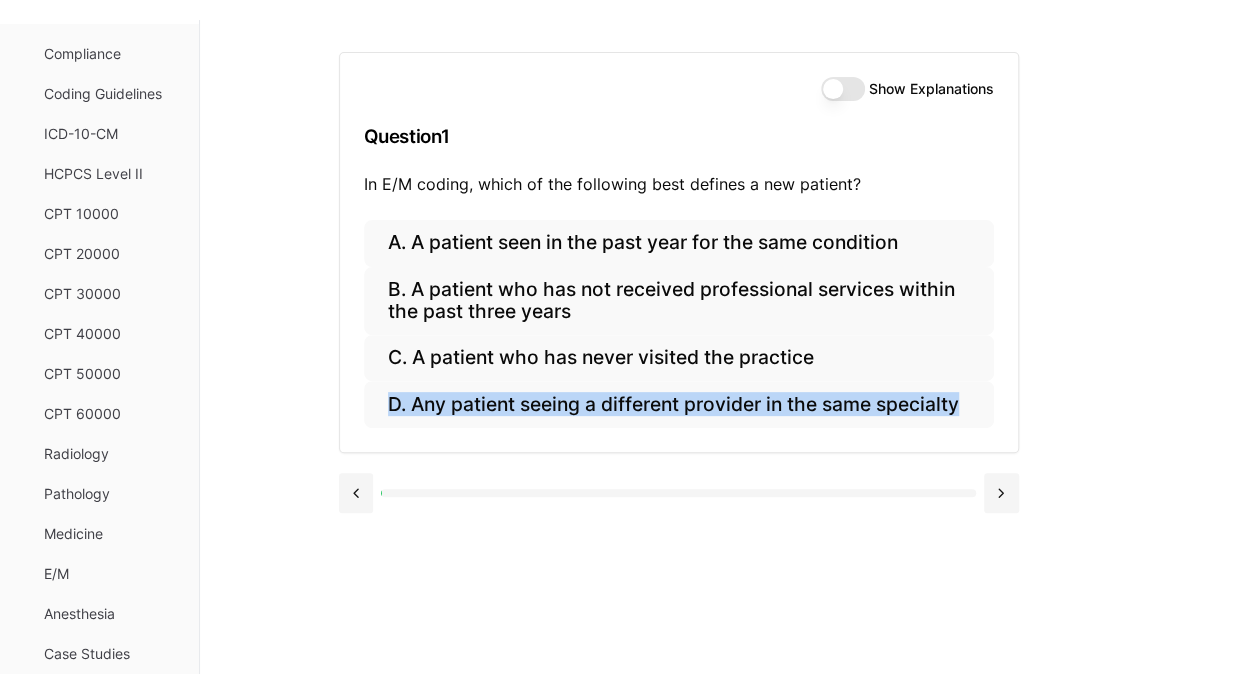 click on "Show Explanations" at bounding box center (843, 89) 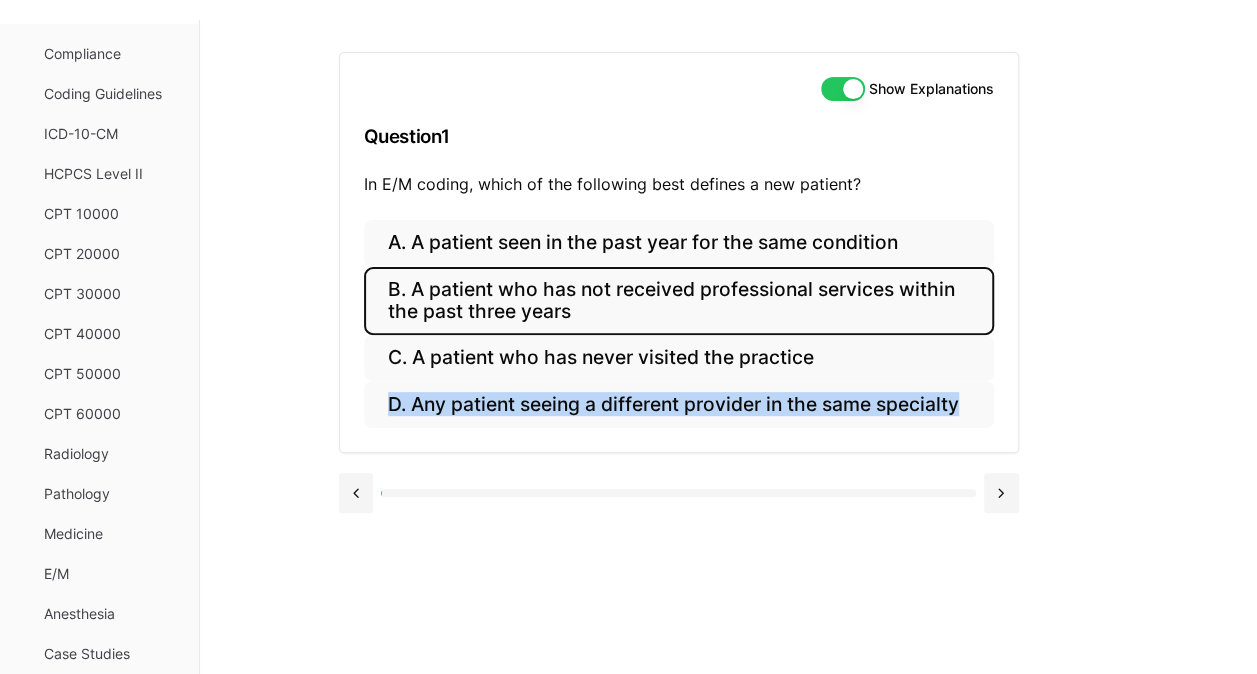 click on "B. A patient who has not received professional services within the past three years" at bounding box center [679, 301] 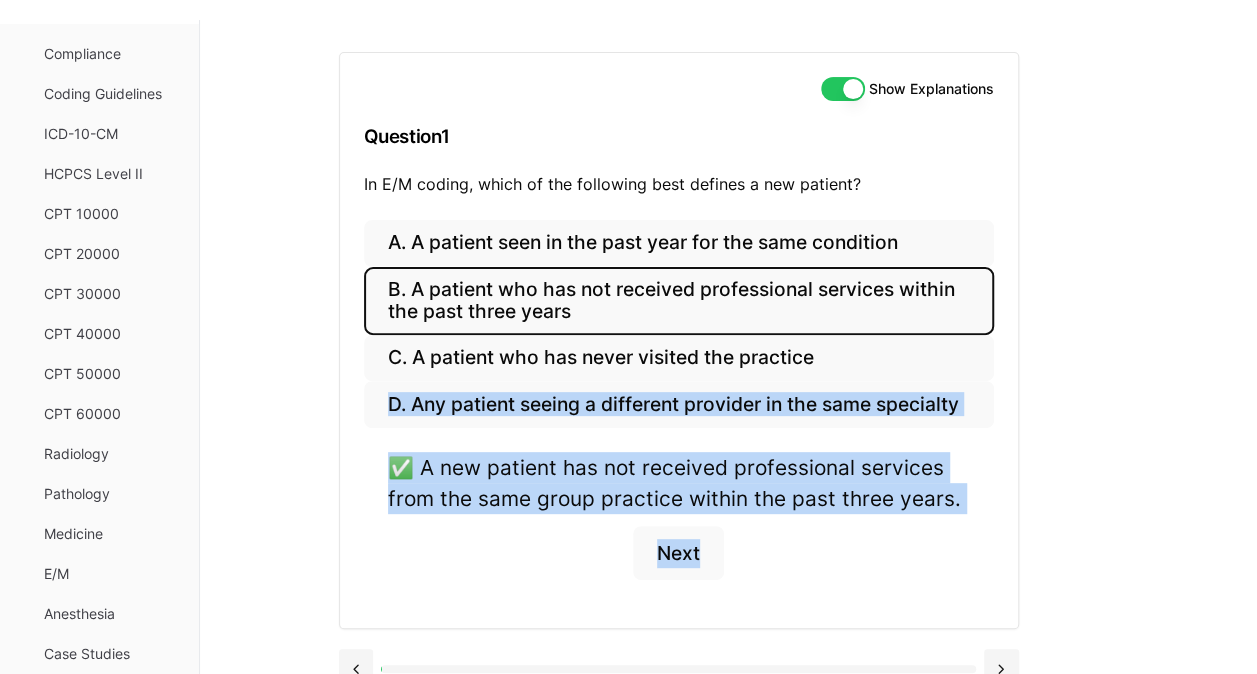 click on "✅ A new patient has not received professional services from the same group practice within the past three years. Next" at bounding box center (679, 528) 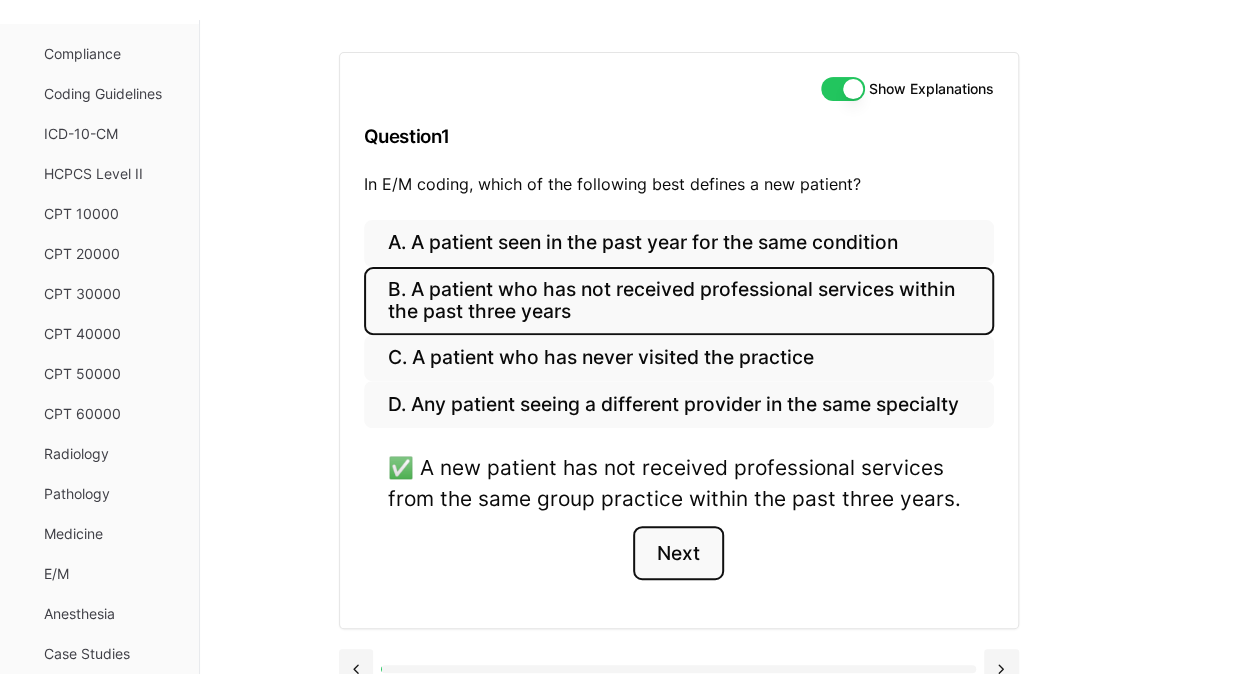 click on "Next" at bounding box center (678, 553) 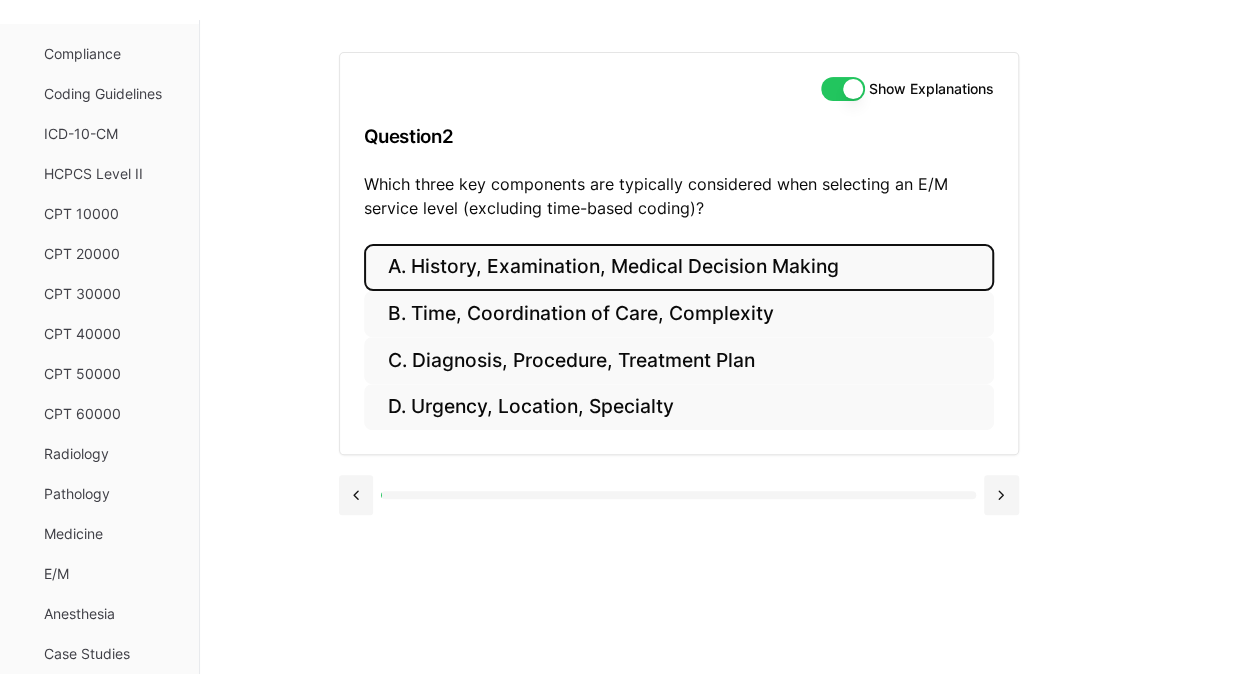 click on "A. History, Examination, Medical Decision Making" at bounding box center [679, 267] 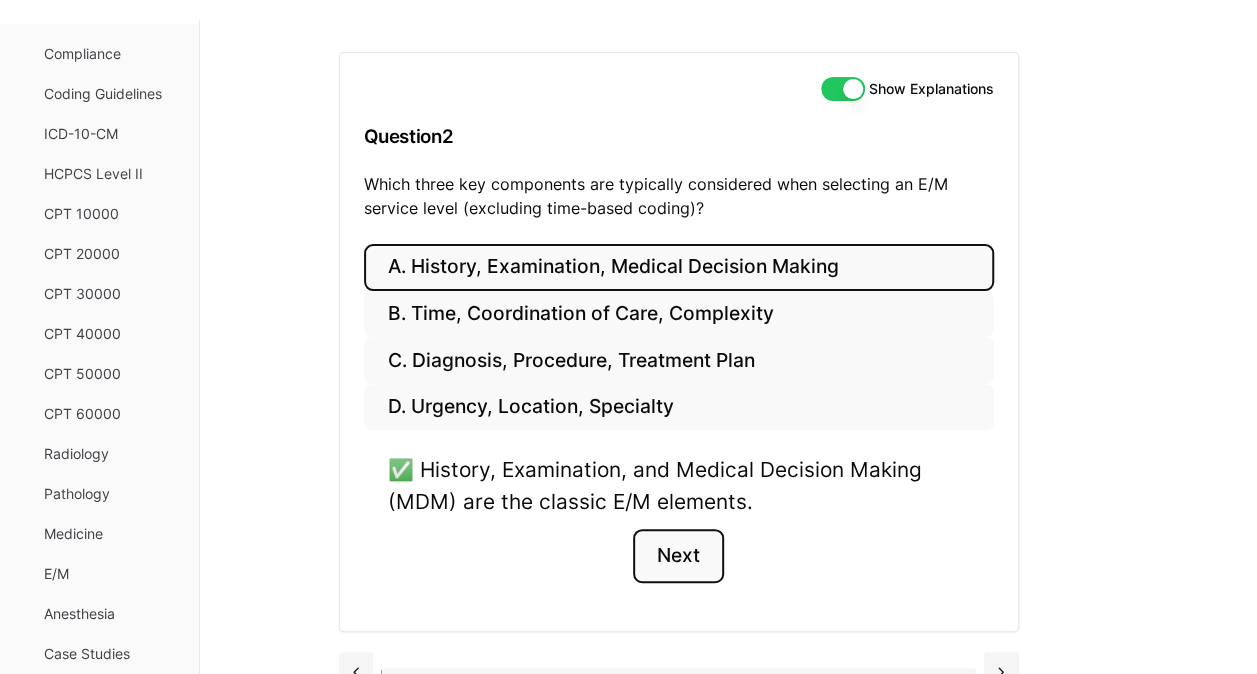 click on "Next" at bounding box center [678, 556] 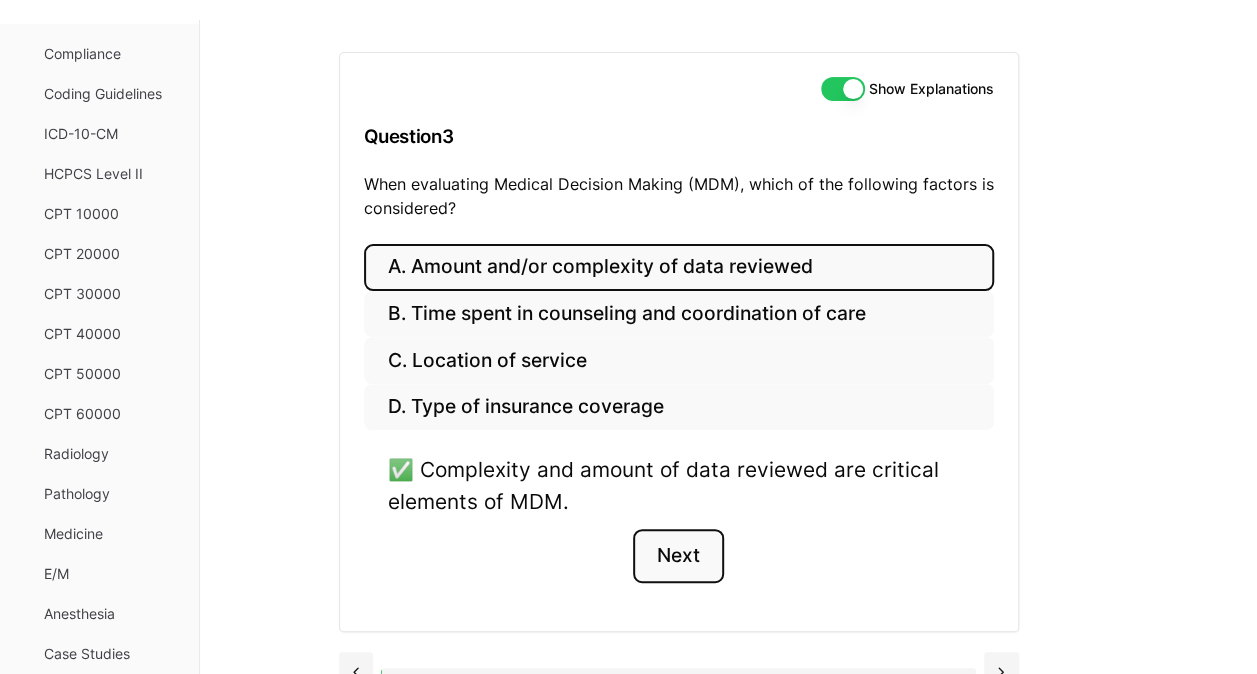 click on "Next" at bounding box center (678, 556) 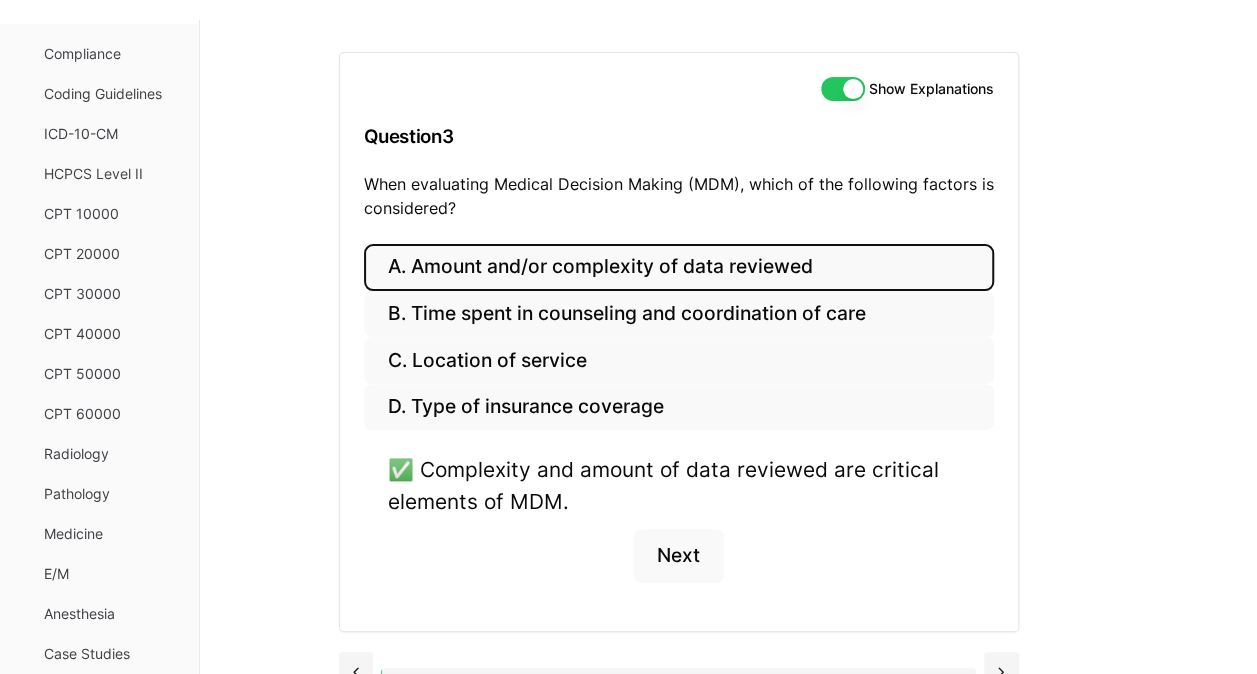 scroll, scrollTop: 193, scrollLeft: 0, axis: vertical 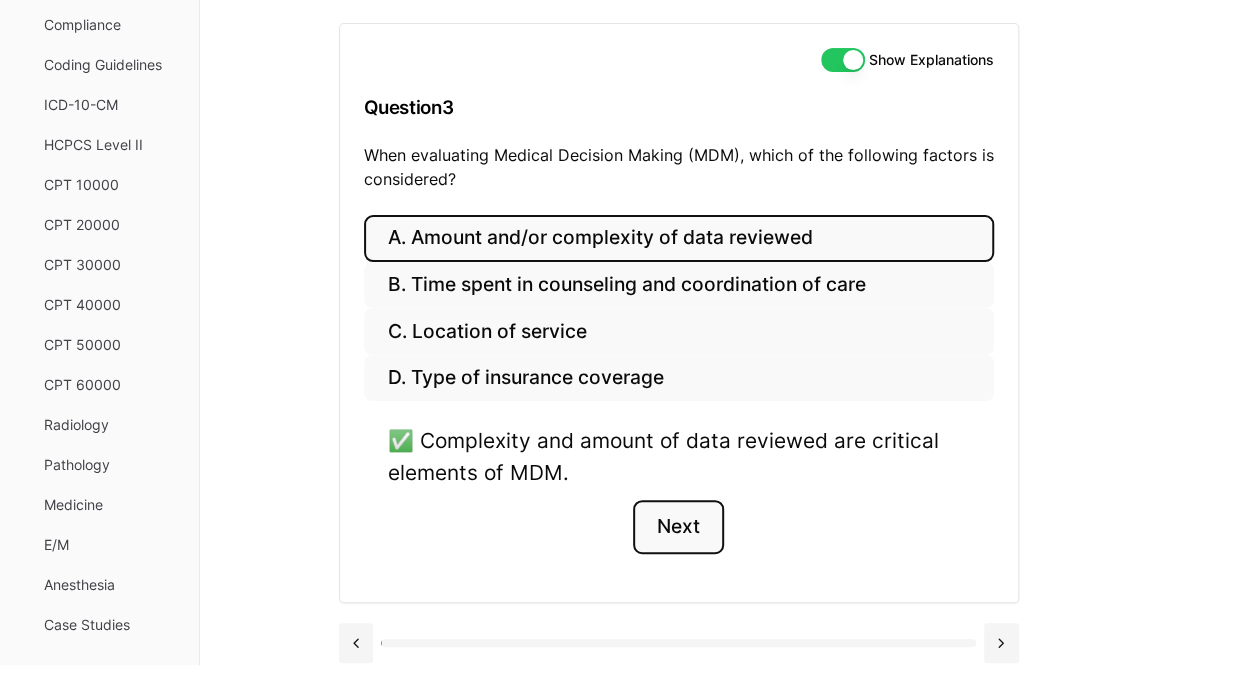 click on "Next" at bounding box center [678, 527] 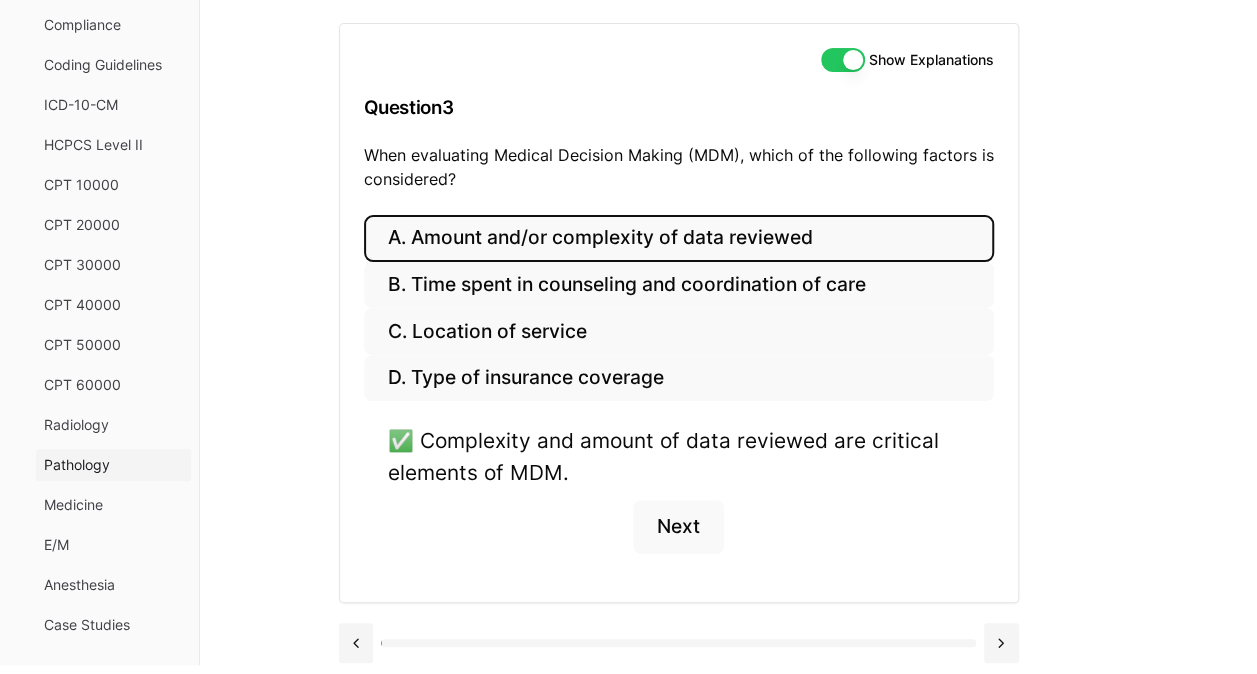 click on "Pathology" at bounding box center [113, 465] 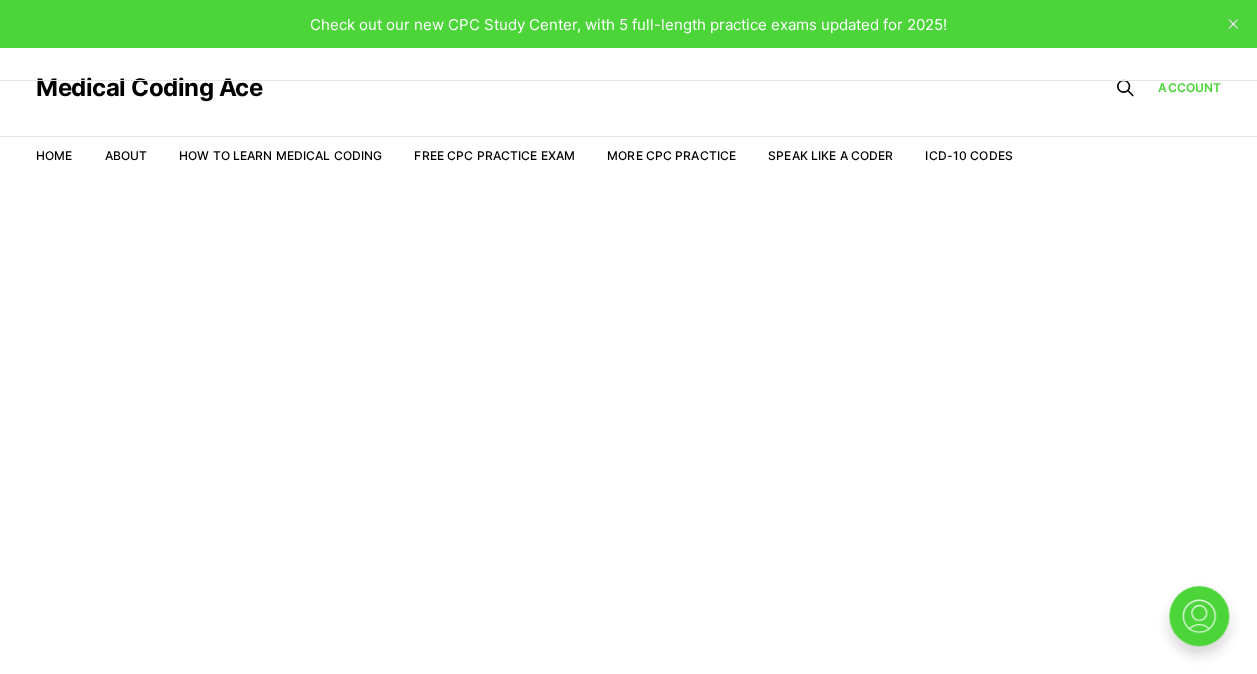 scroll, scrollTop: 0, scrollLeft: 0, axis: both 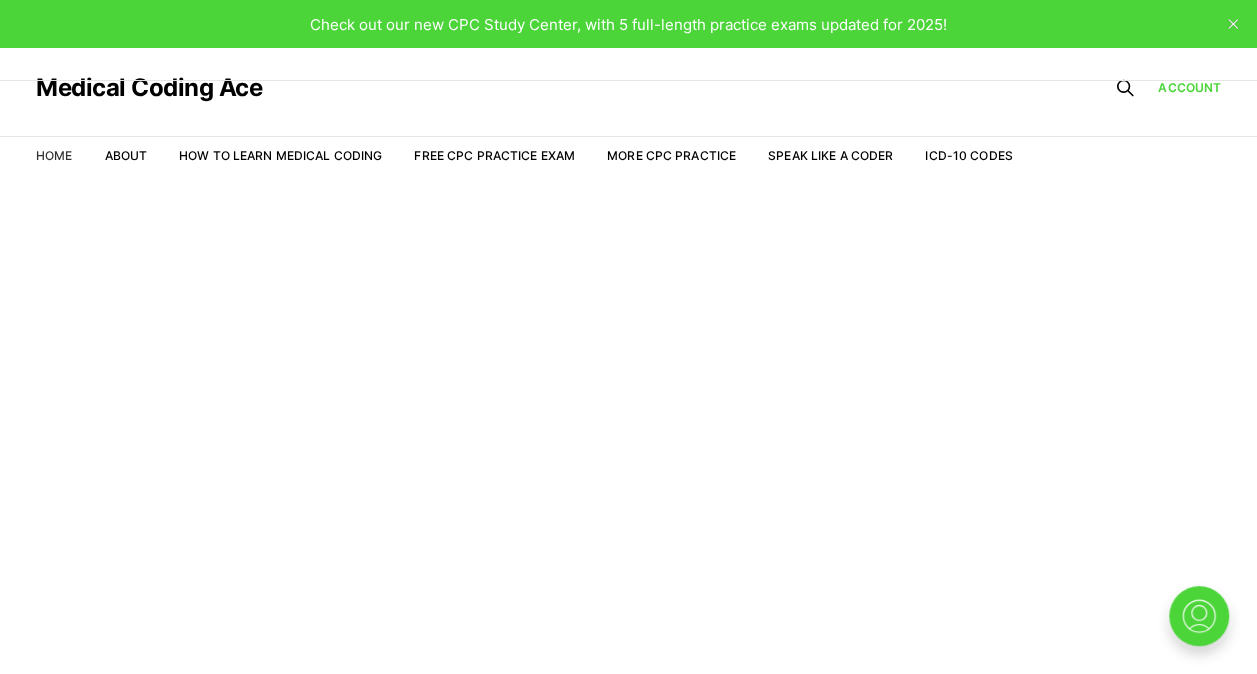 click on "Home" at bounding box center [54, 155] 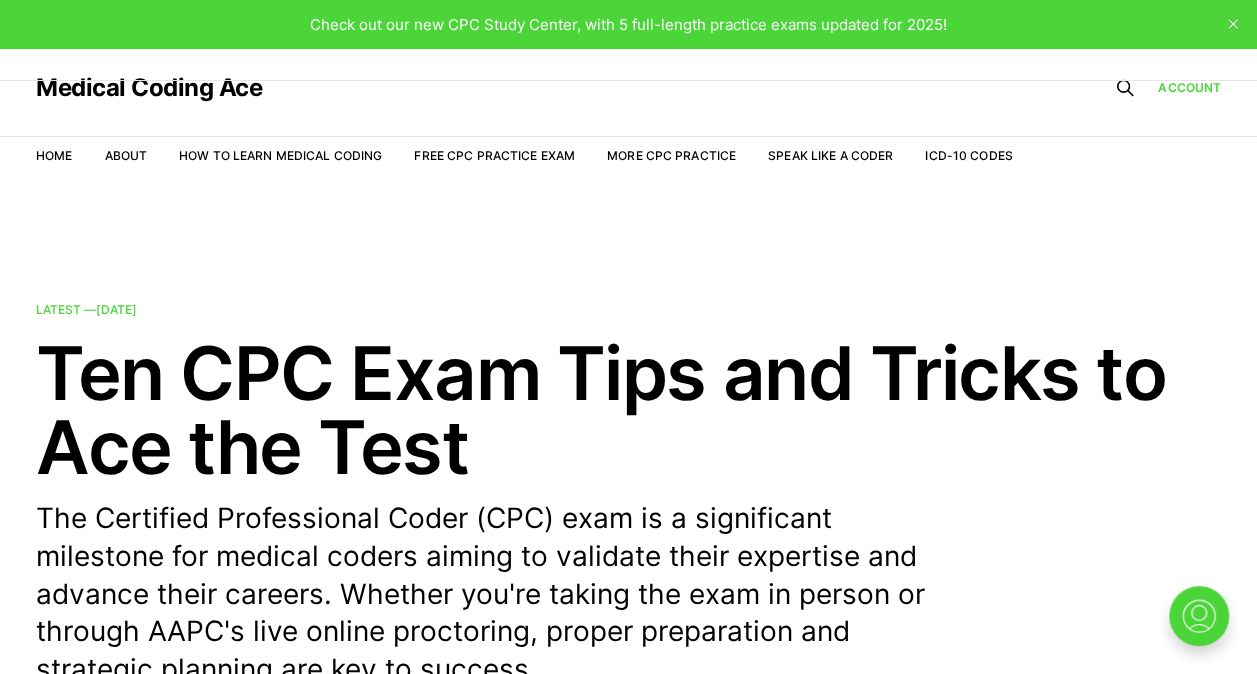 scroll, scrollTop: 0, scrollLeft: 0, axis: both 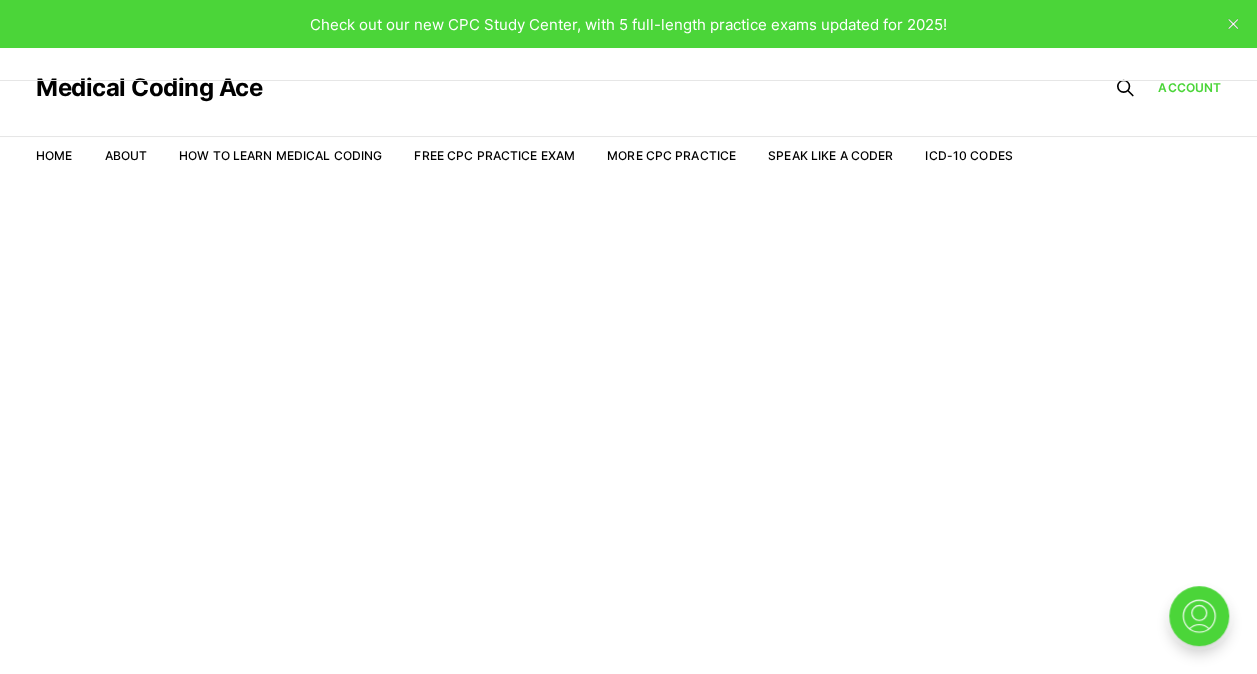 click on "Welcome to the Study Center" at bounding box center (628, 453) 